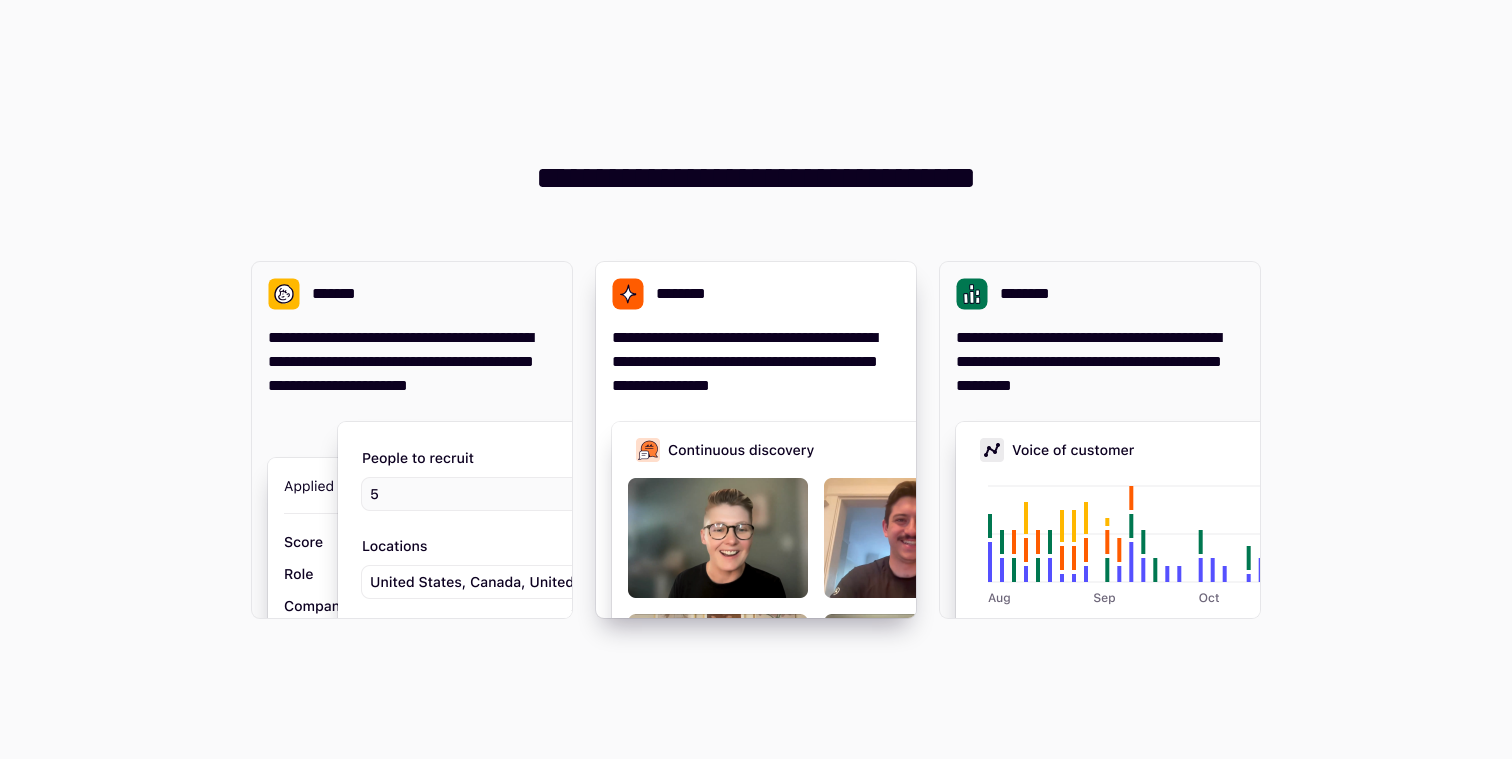 scroll, scrollTop: 0, scrollLeft: 0, axis: both 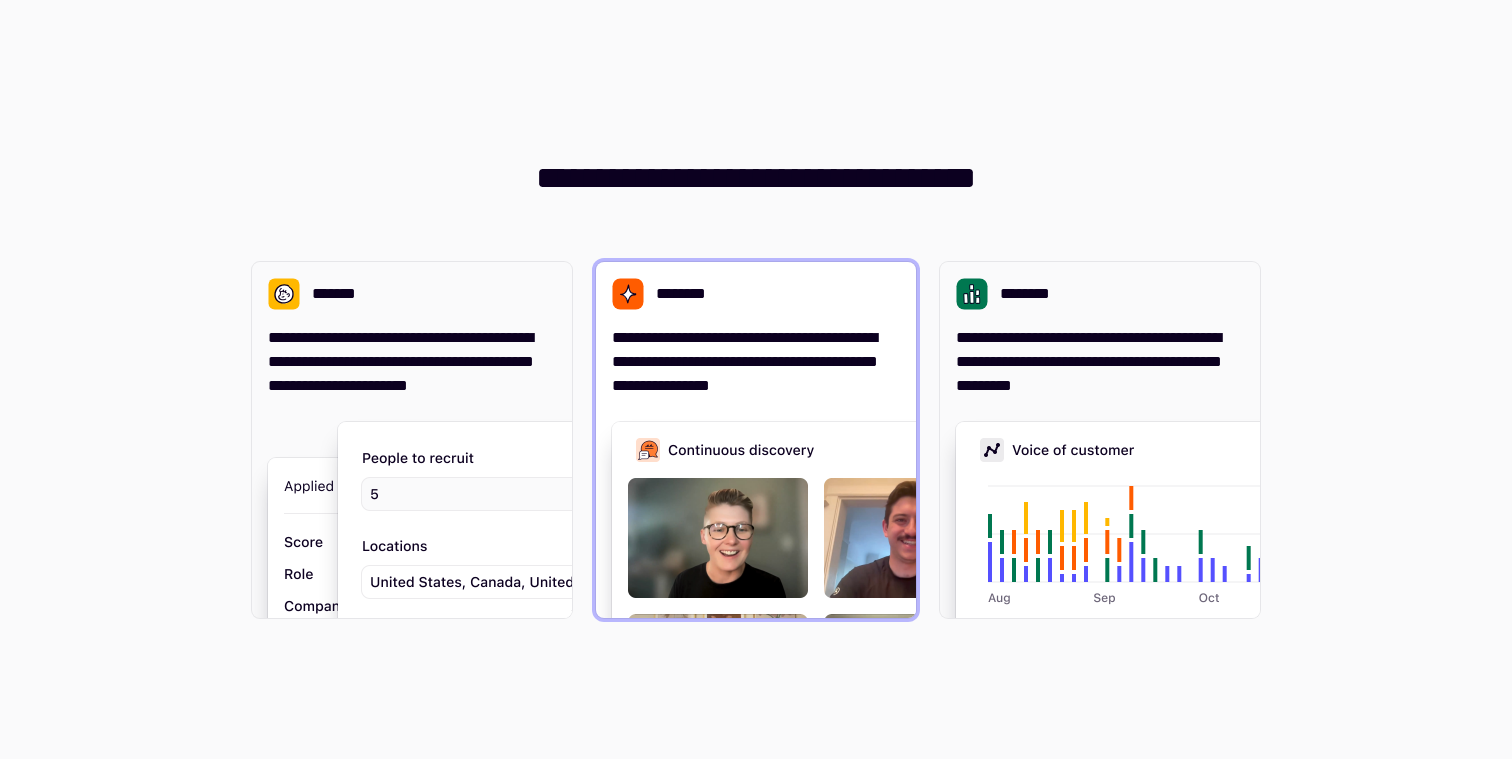 click on "**********" at bounding box center (756, 362) 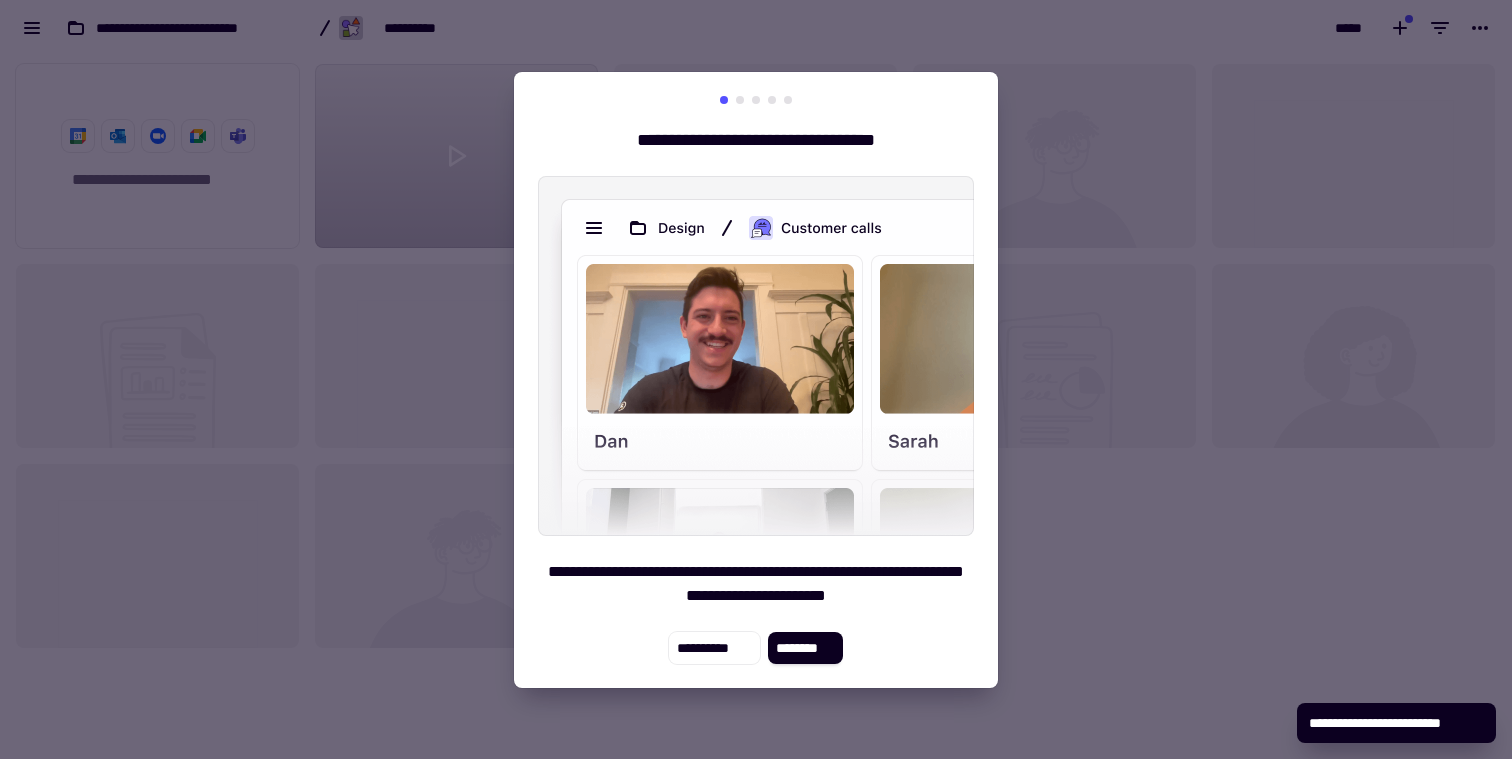 scroll, scrollTop: 2, scrollLeft: 1, axis: both 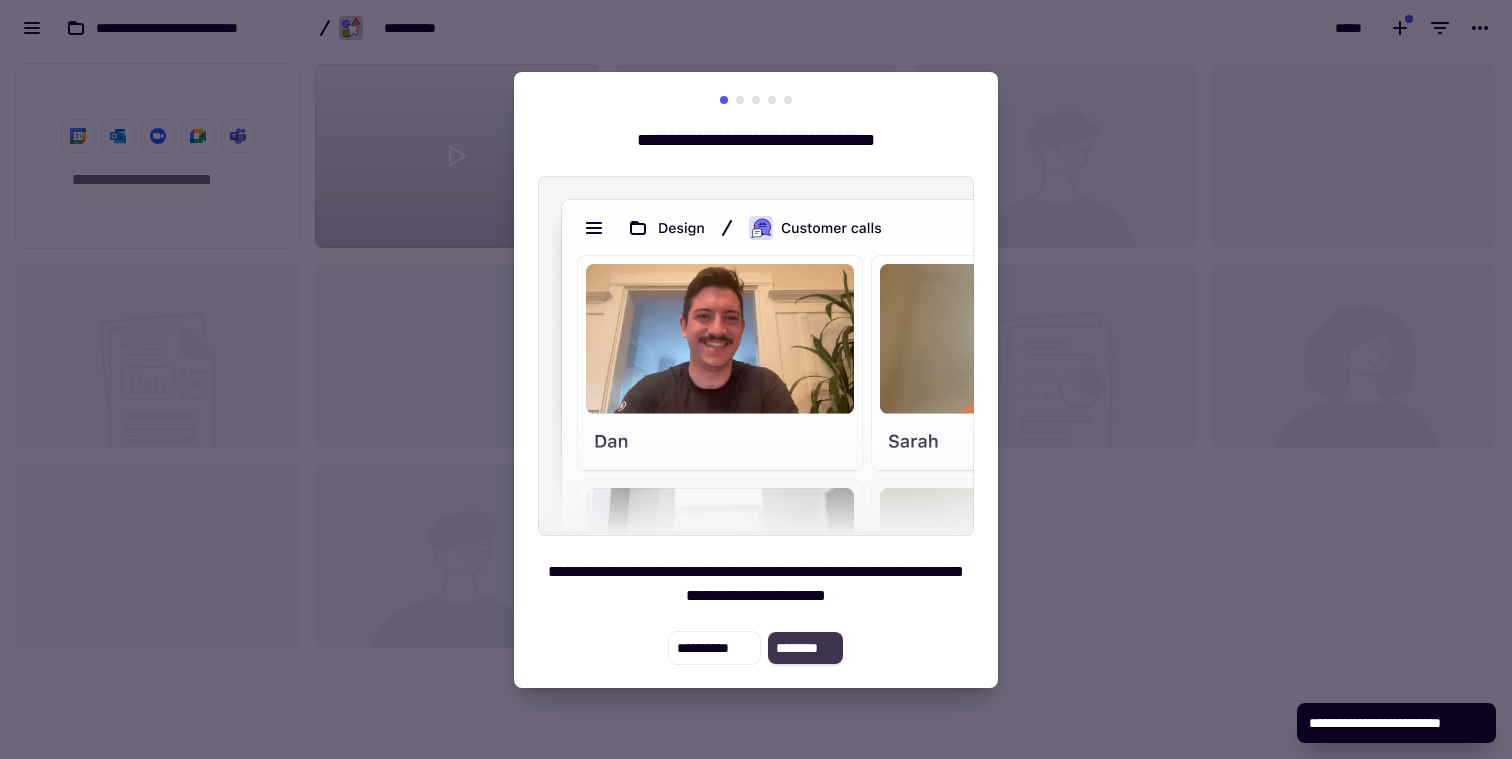 click on "********" 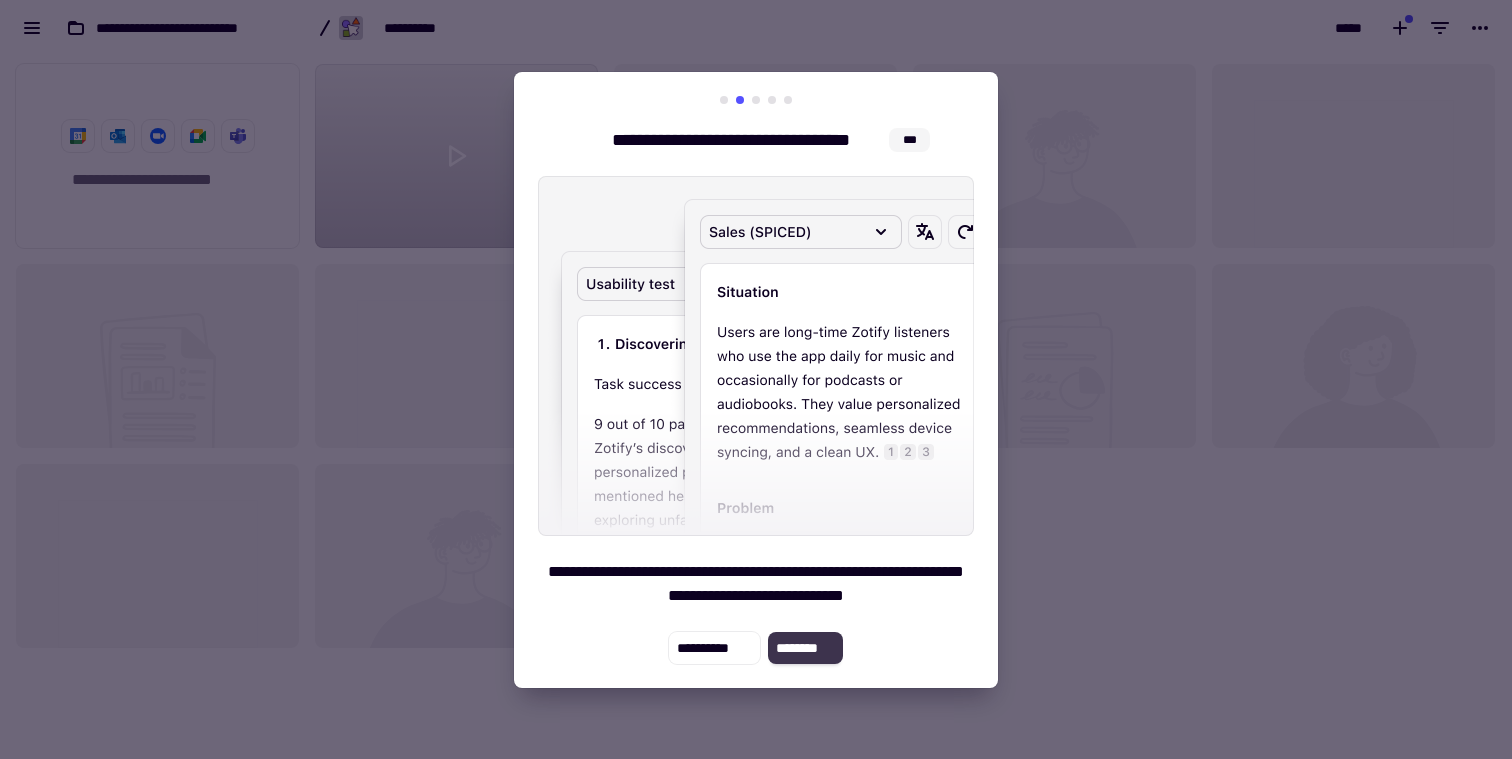 click on "********" 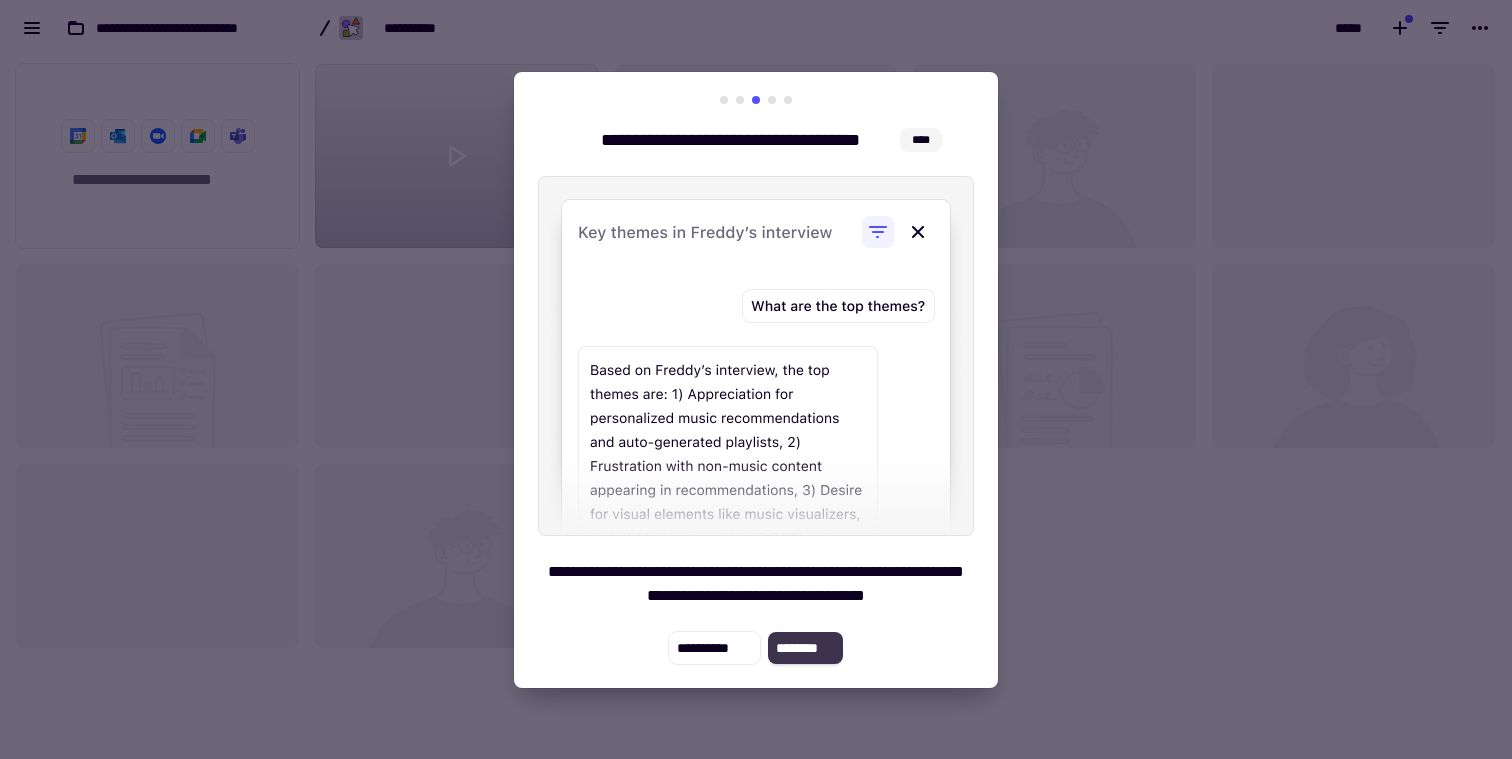 click on "********" 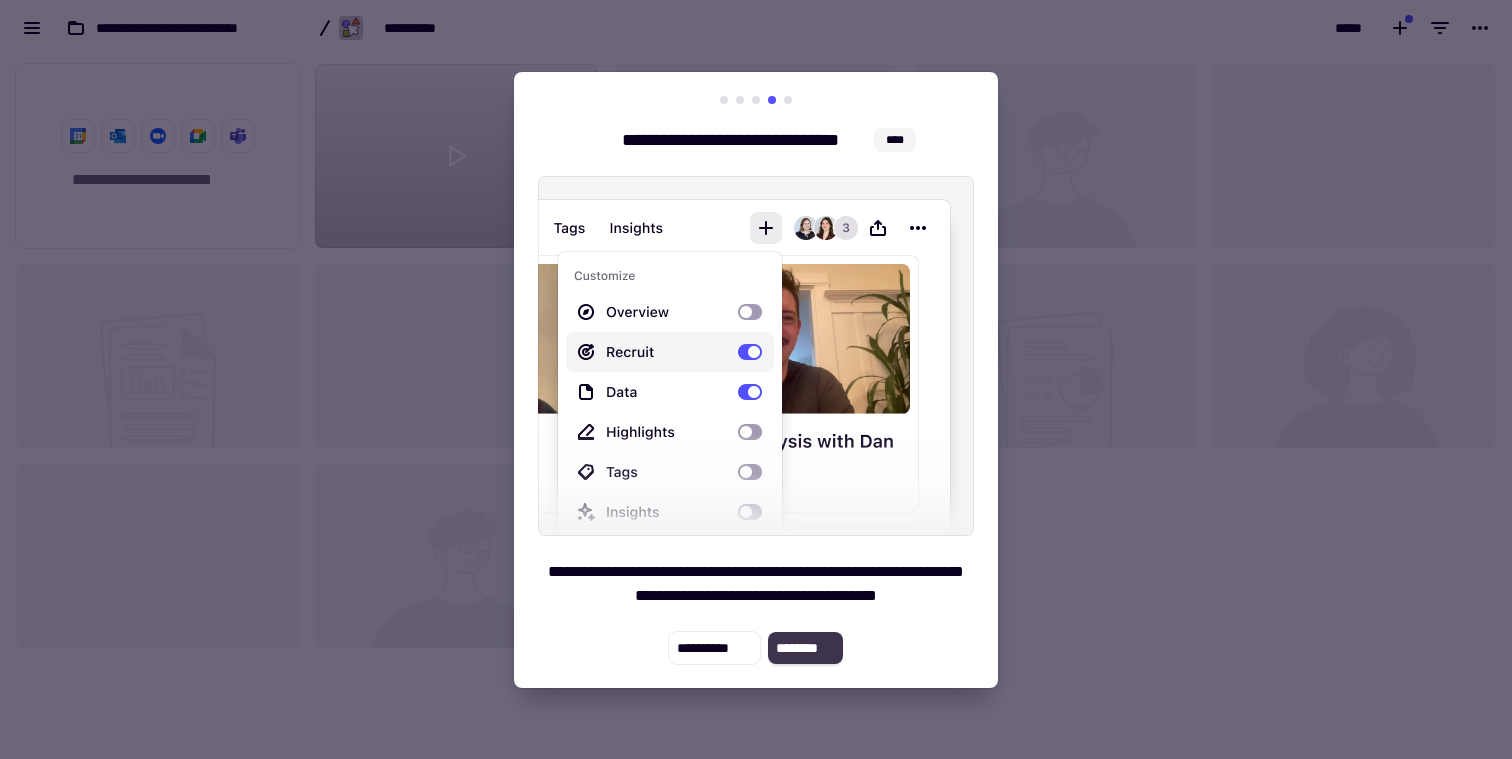 click on "********" 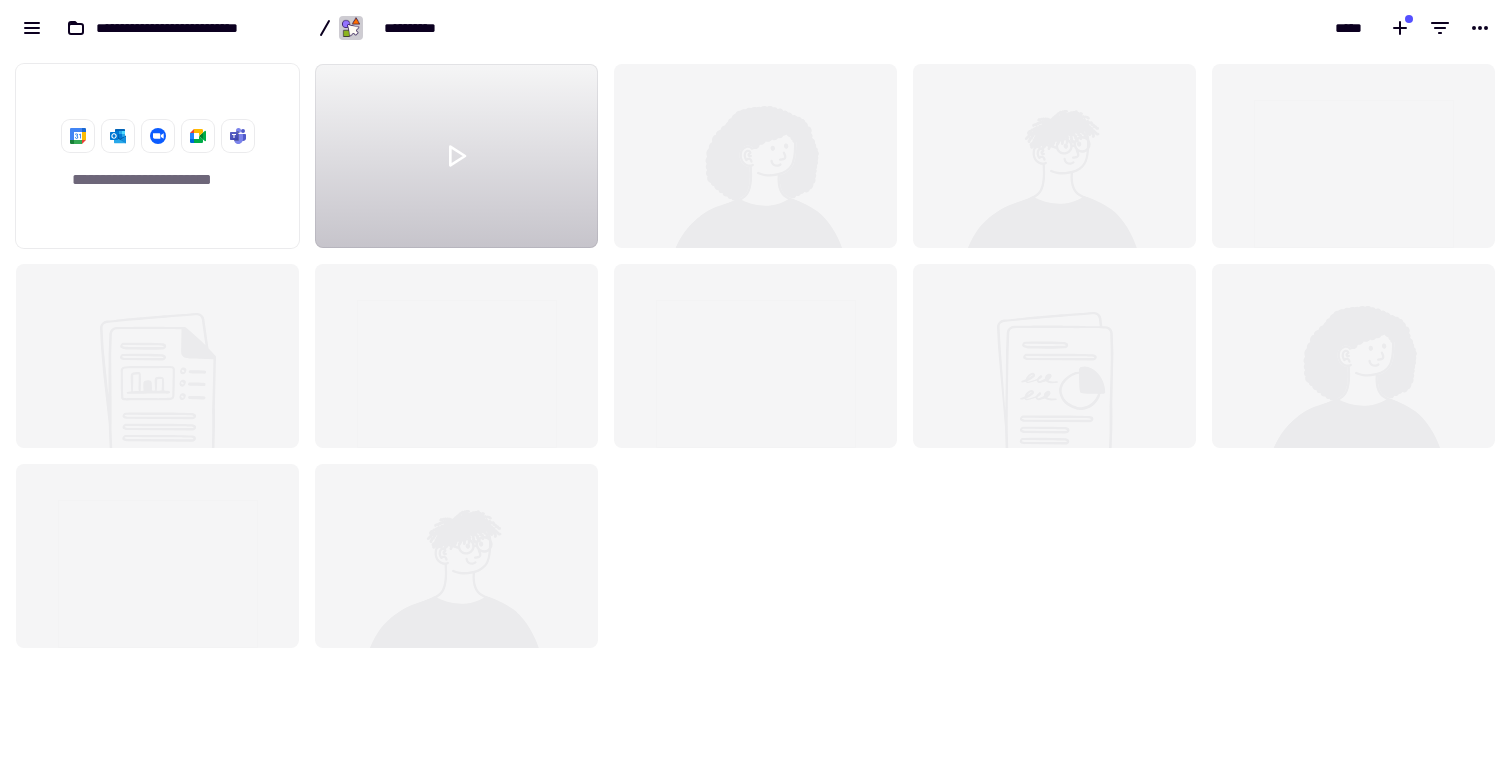click on "**********" 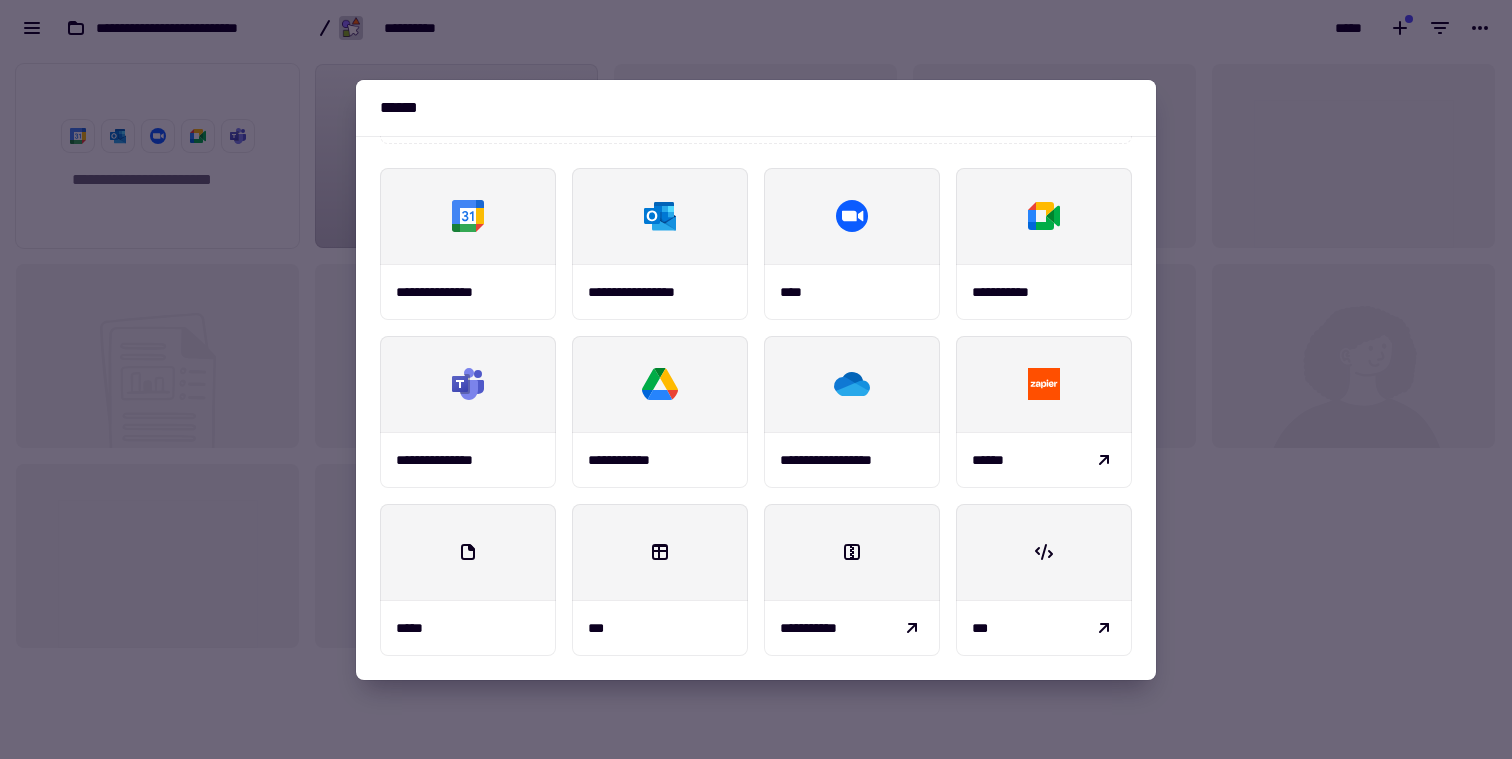 scroll, scrollTop: 0, scrollLeft: 0, axis: both 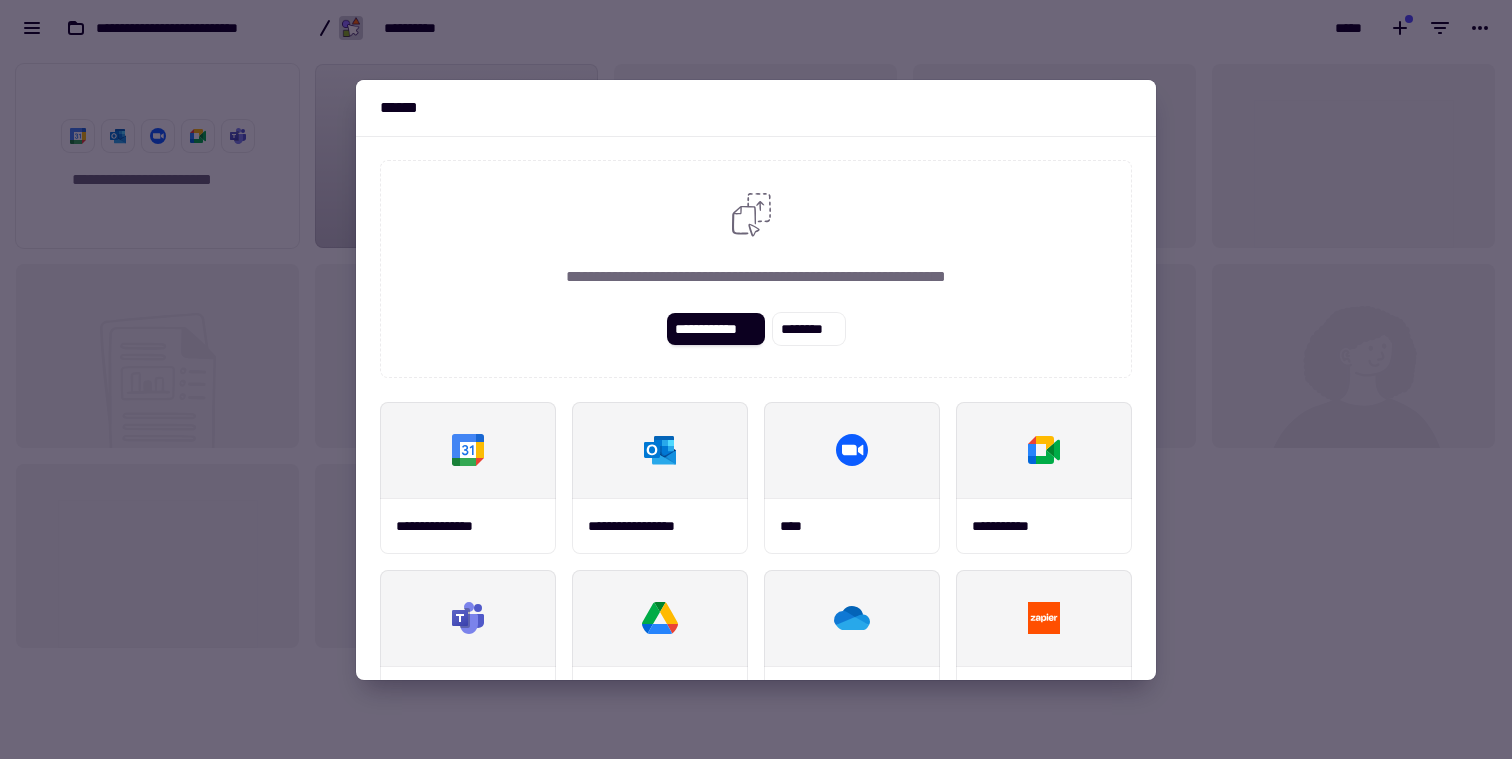 click at bounding box center [756, 379] 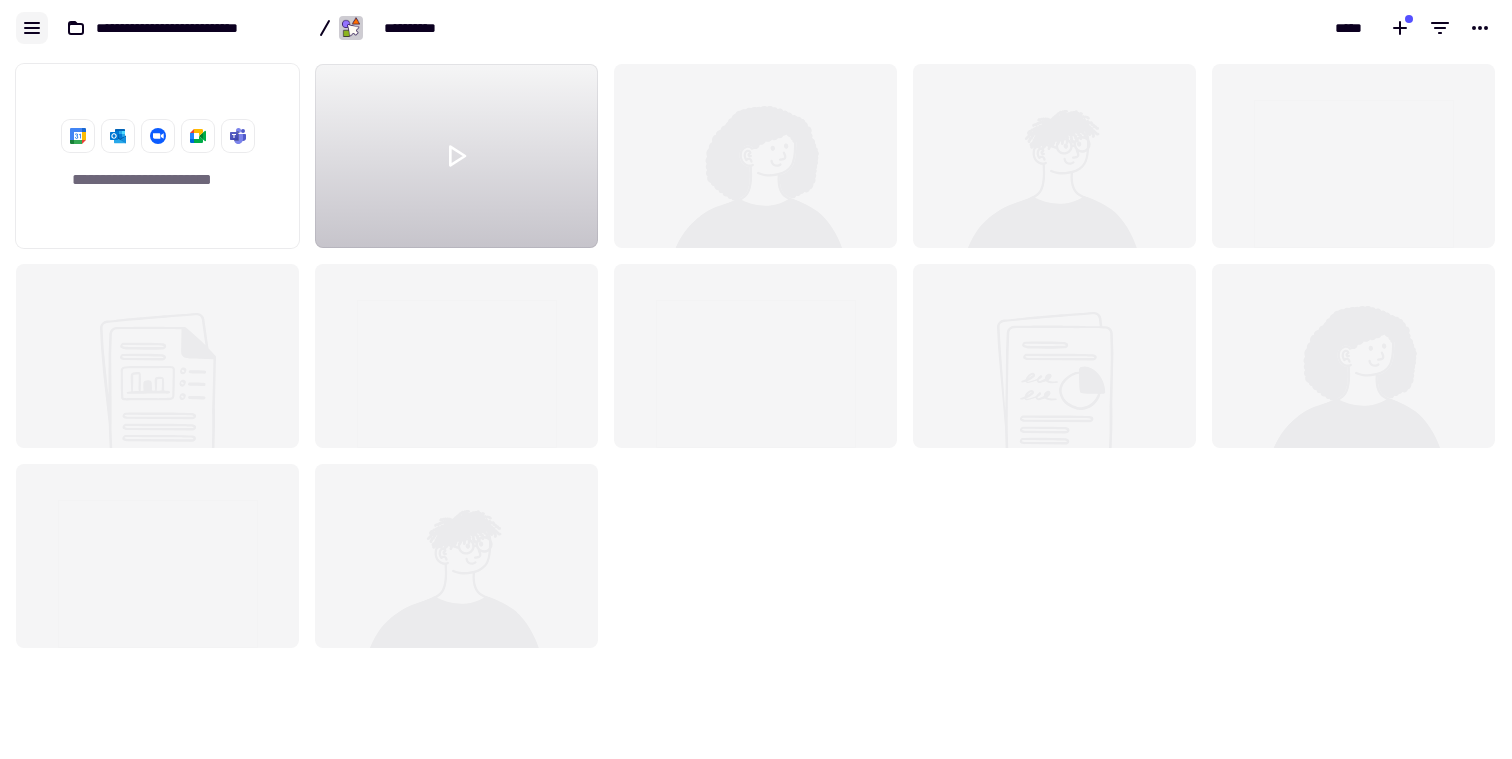 click 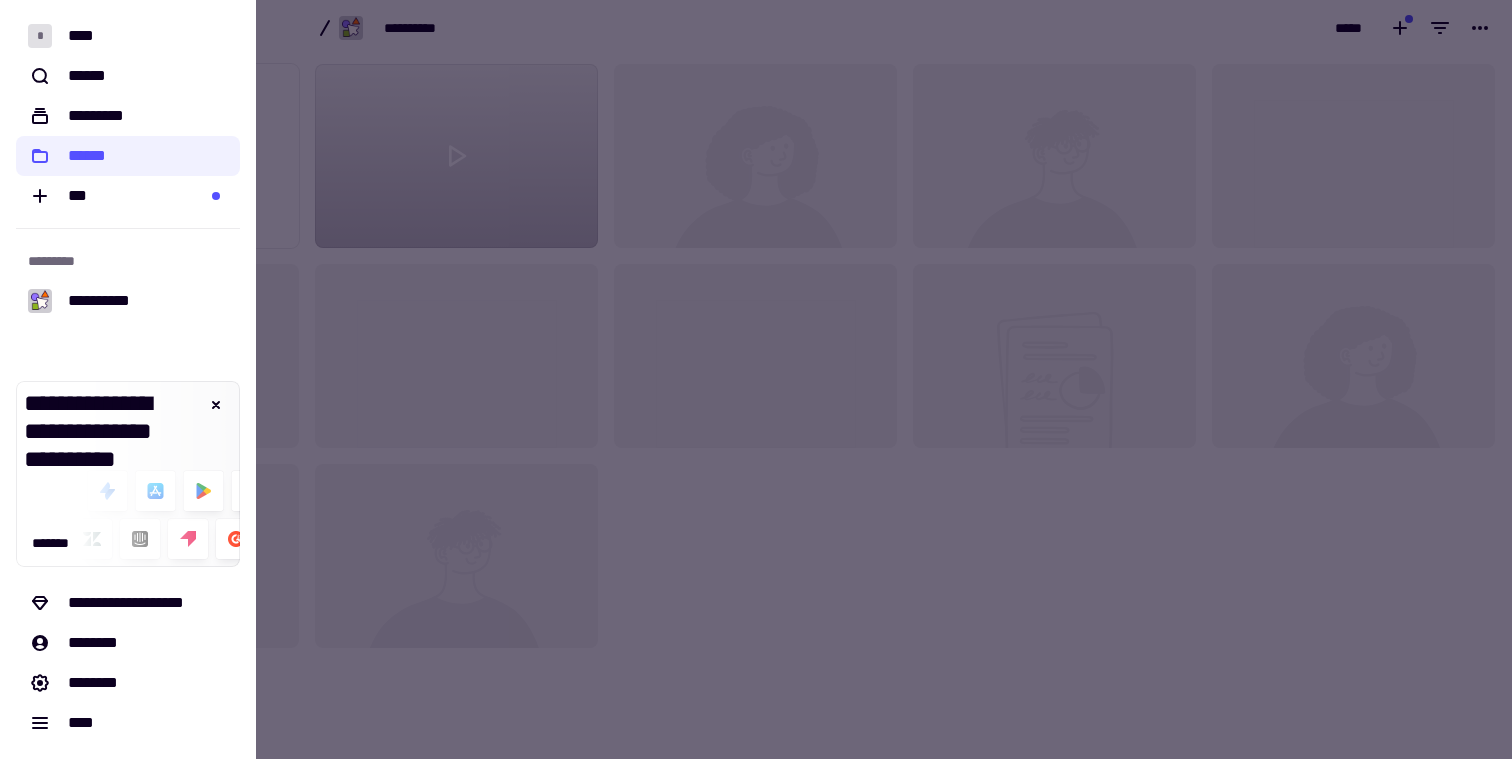 click at bounding box center [756, 379] 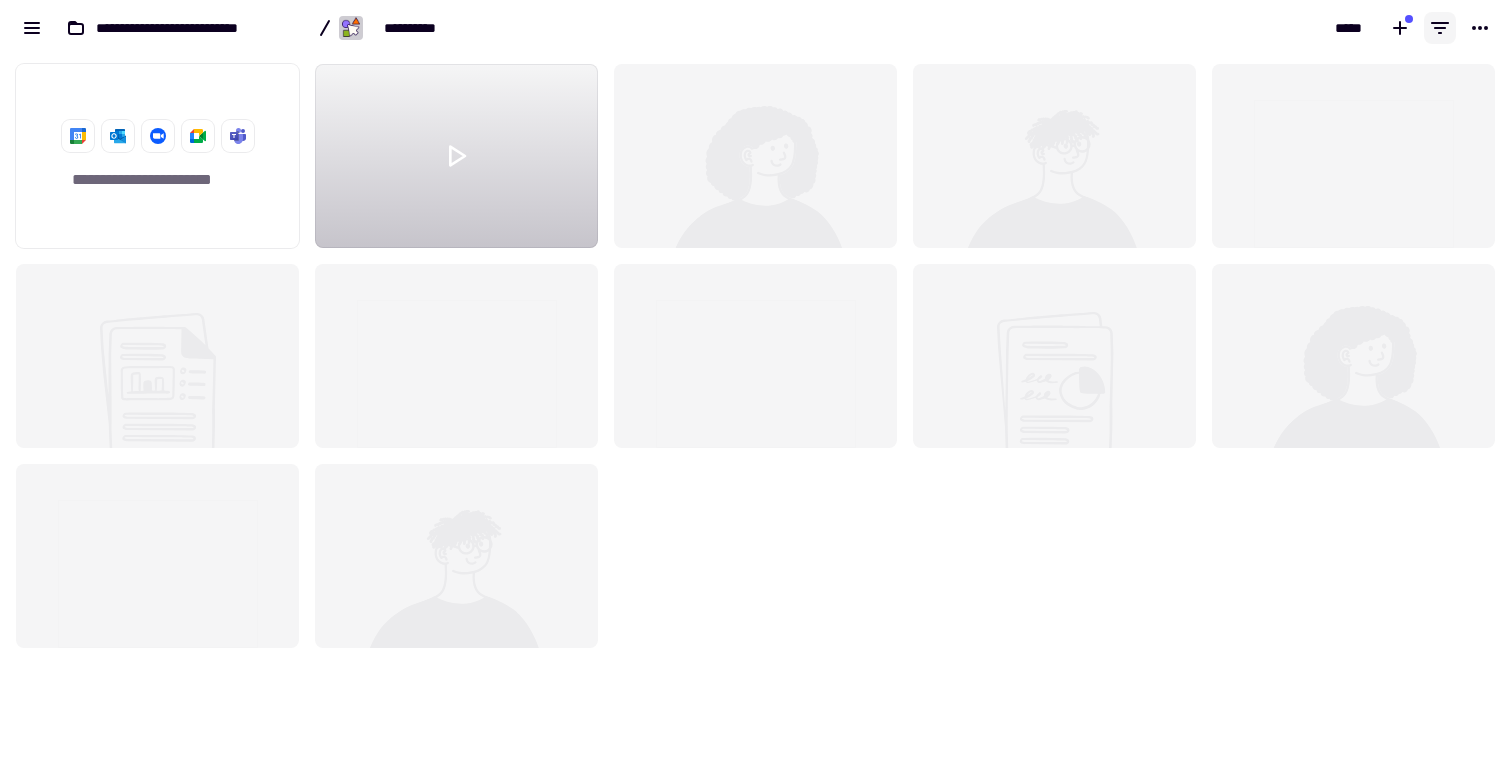 click 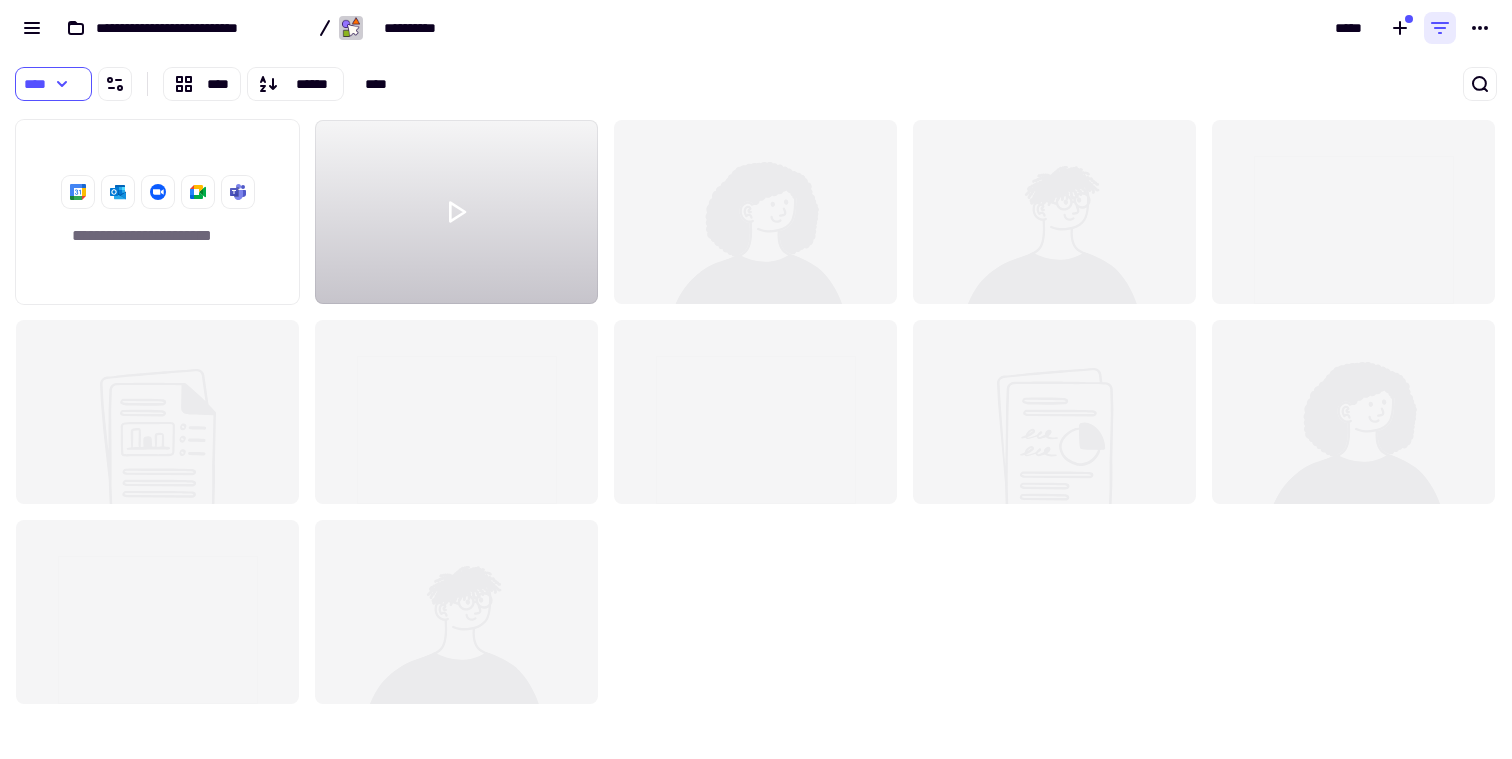 click 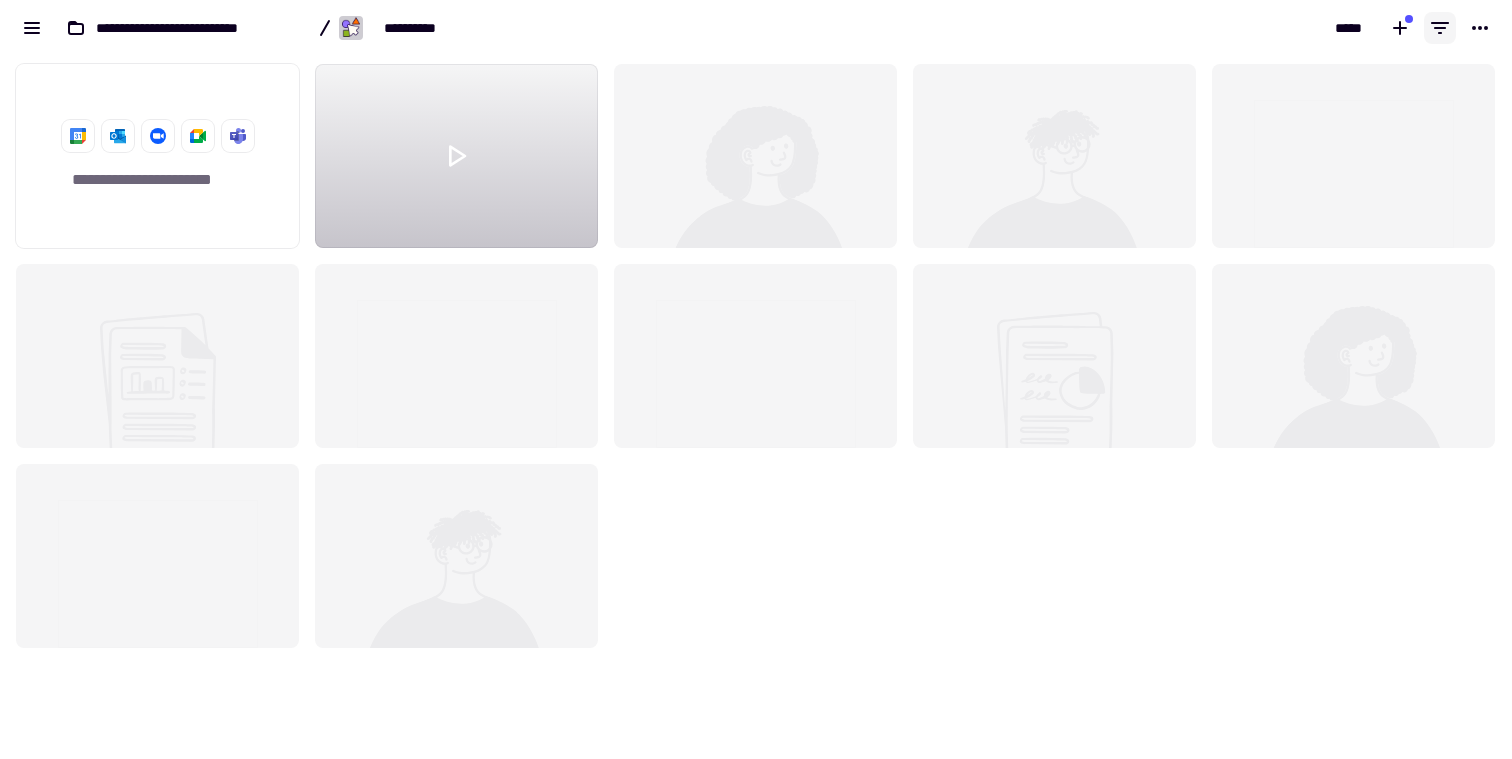scroll, scrollTop: 2, scrollLeft: 1, axis: both 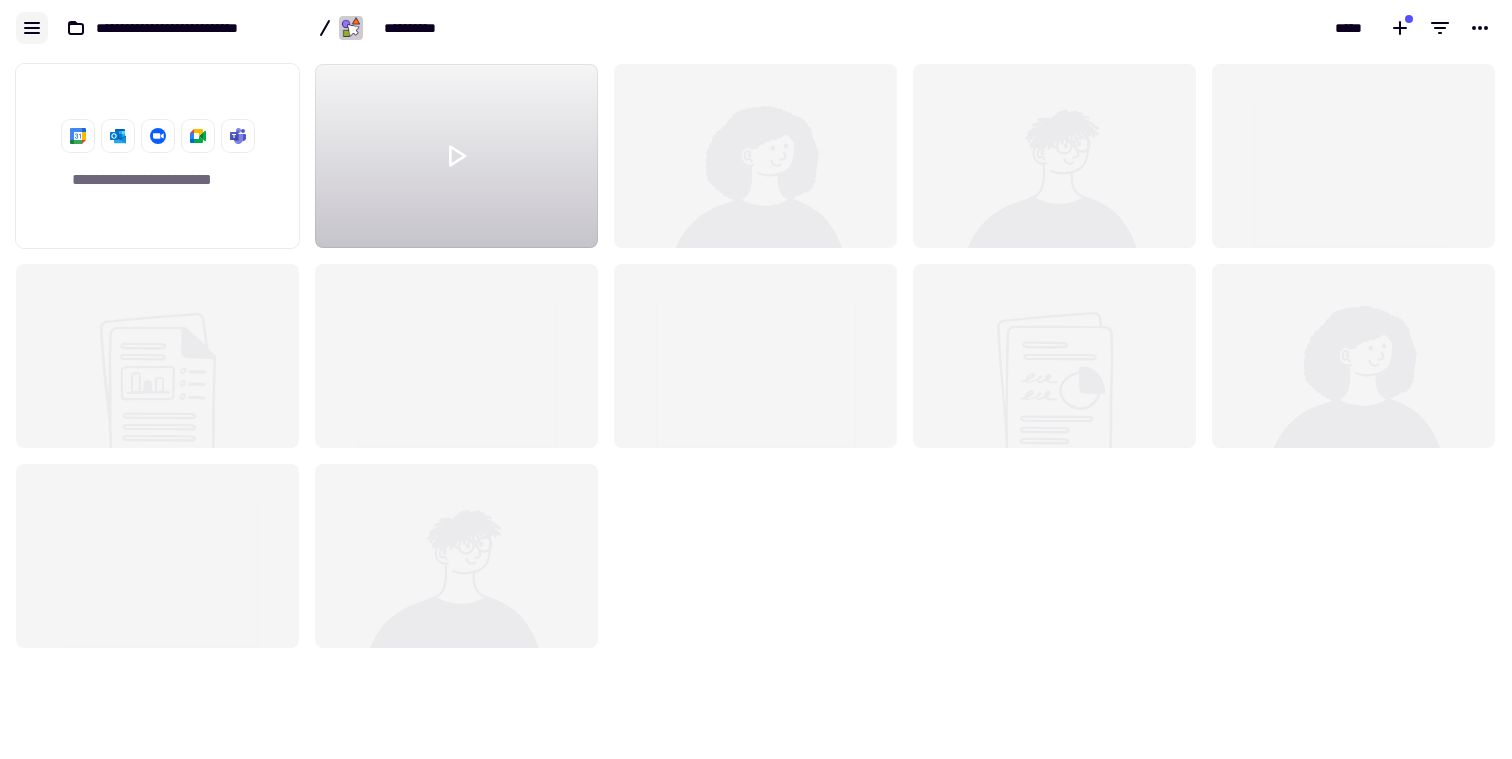 click 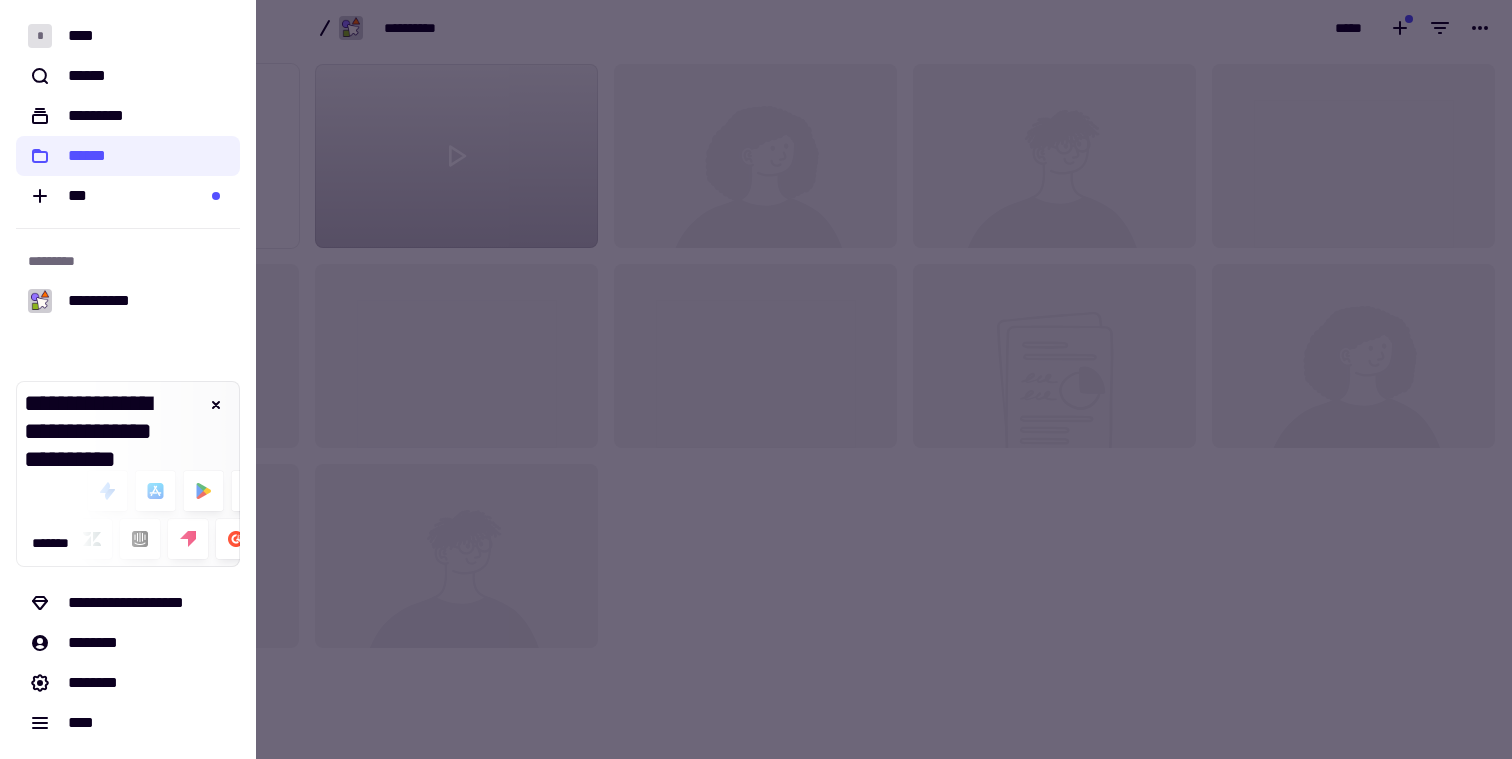 click at bounding box center (756, 379) 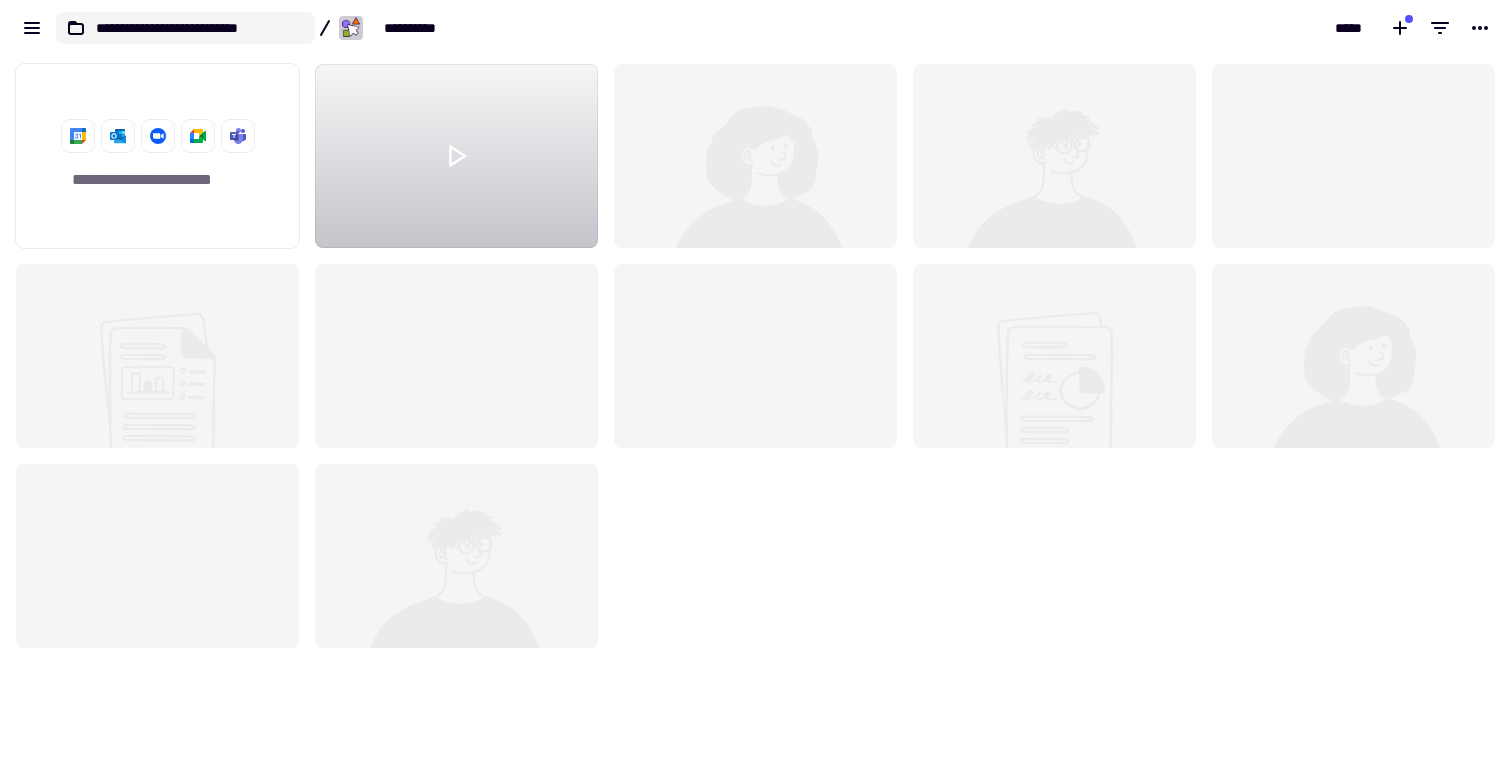 click on "**********" 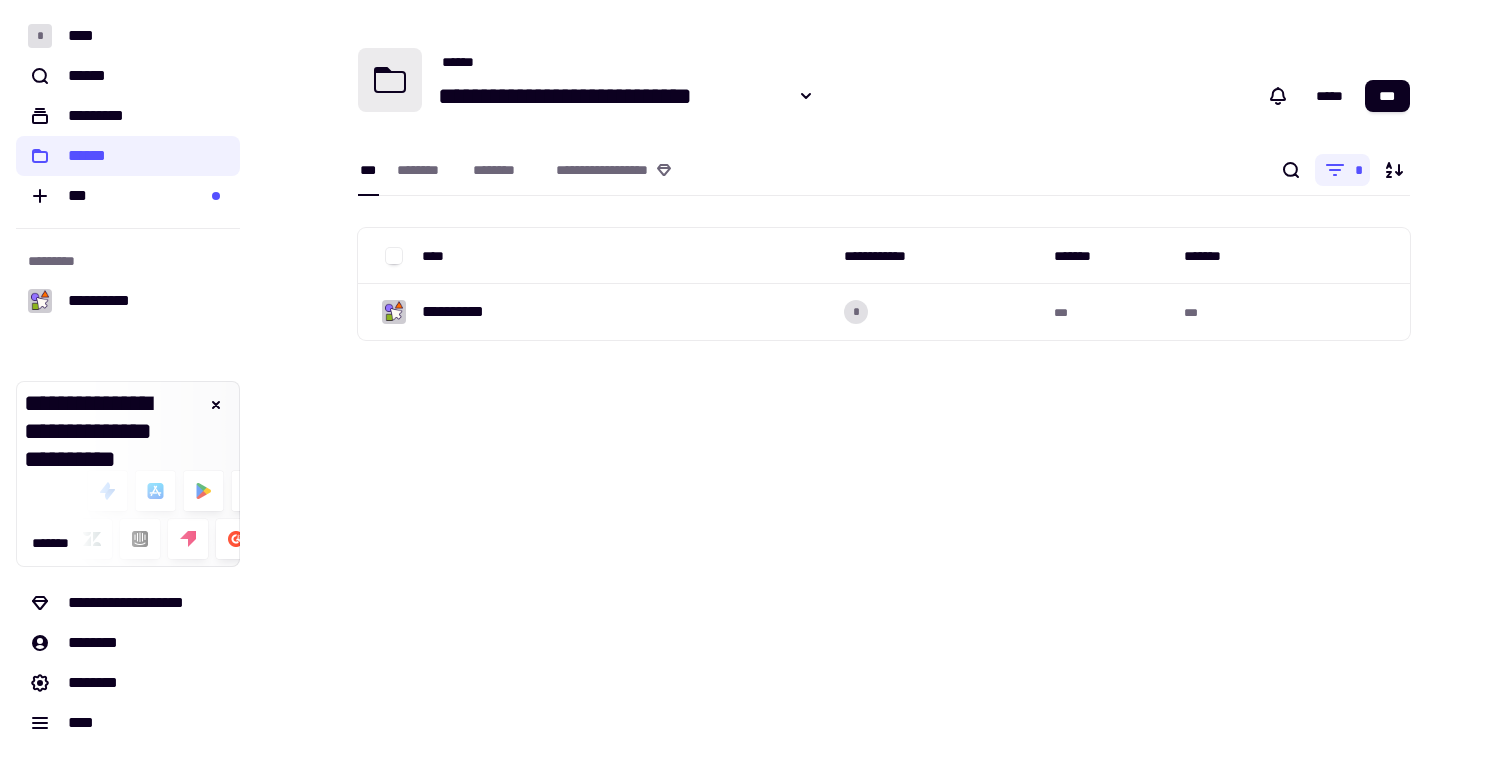 click on "**********" at bounding box center [920, 98] 